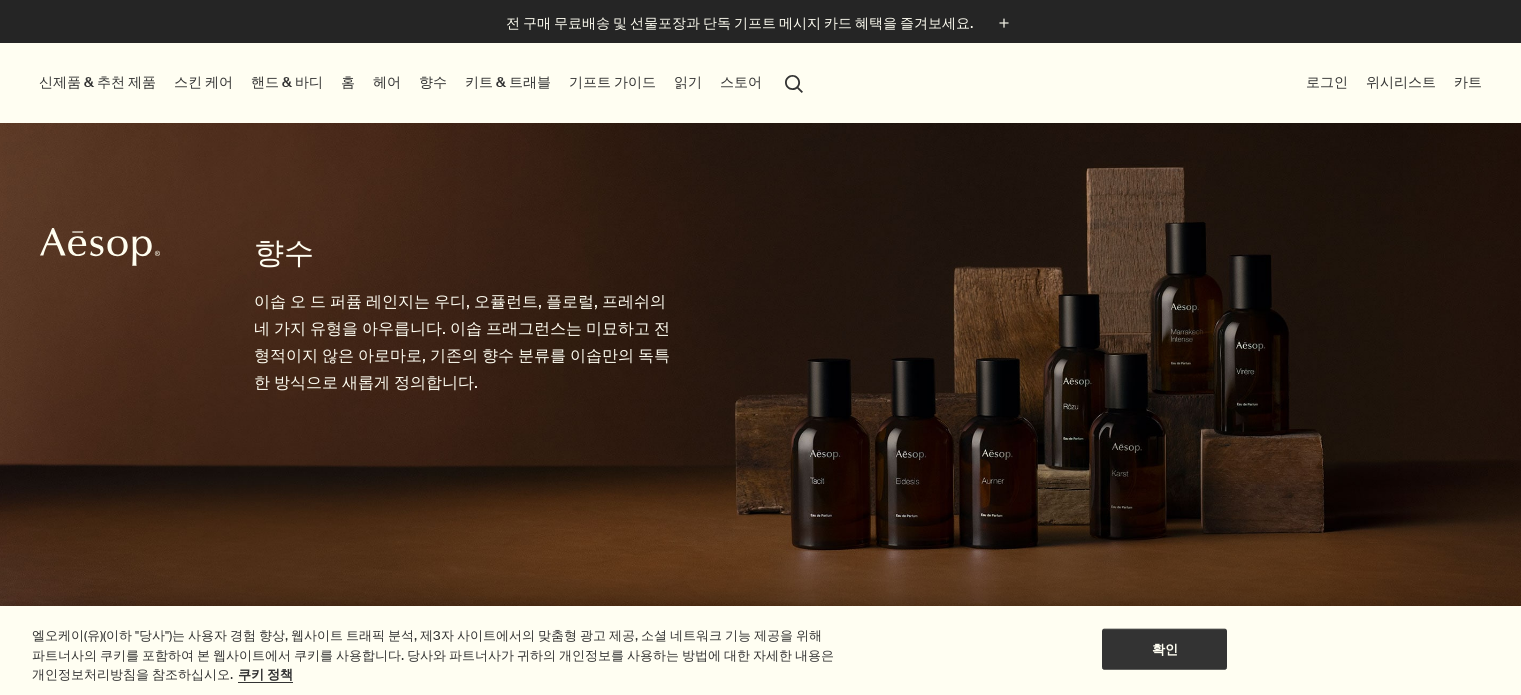 scroll, scrollTop: 0, scrollLeft: 0, axis: both 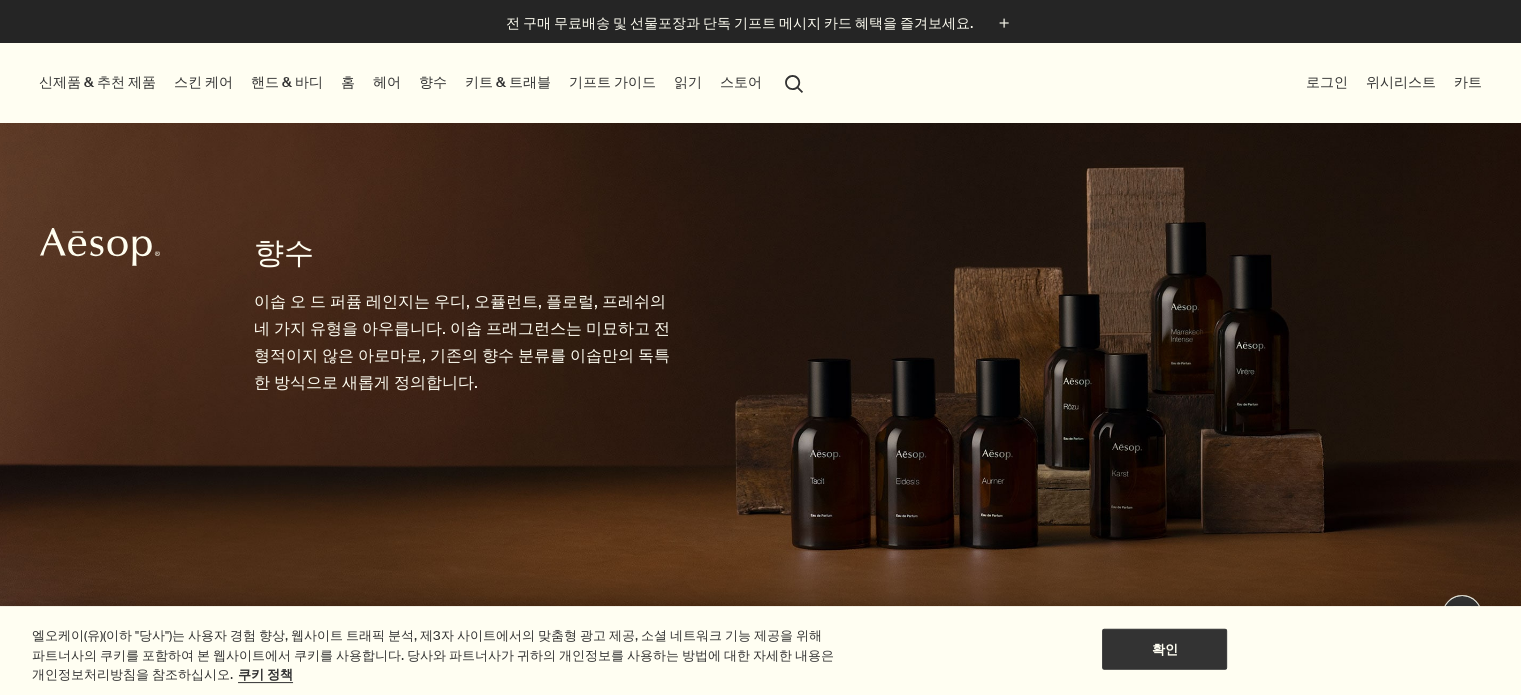 click on "스토어" at bounding box center (741, 82) 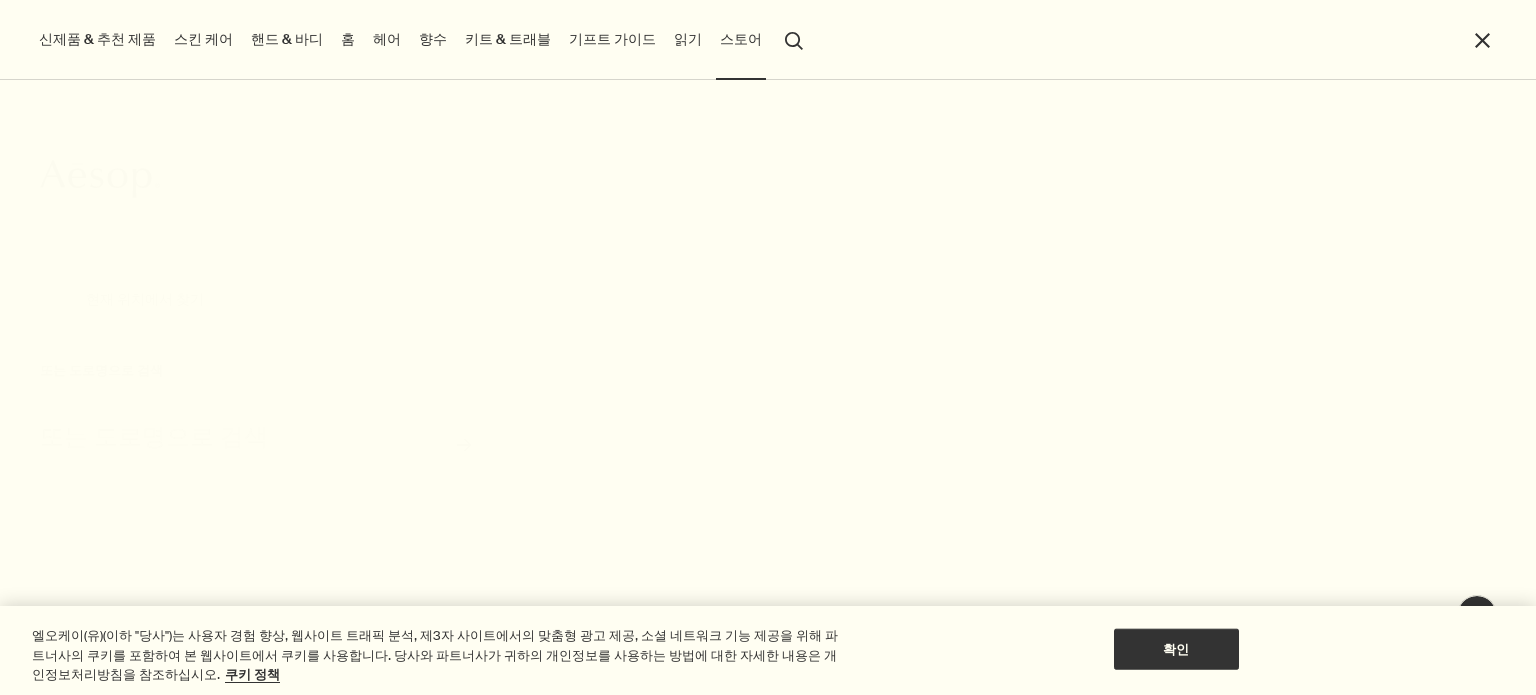 click on "읽기" at bounding box center [688, 39] 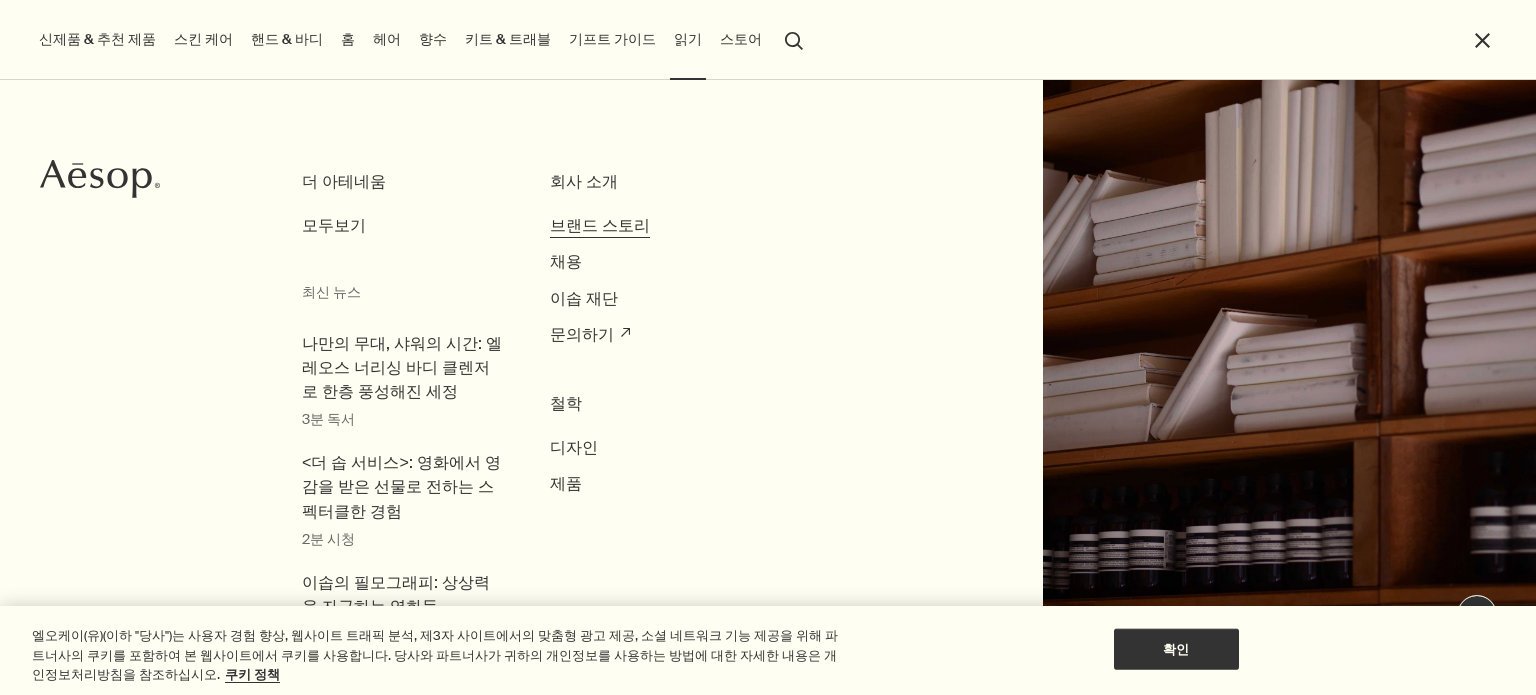 click on "브랜드 스토리" at bounding box center [600, 225] 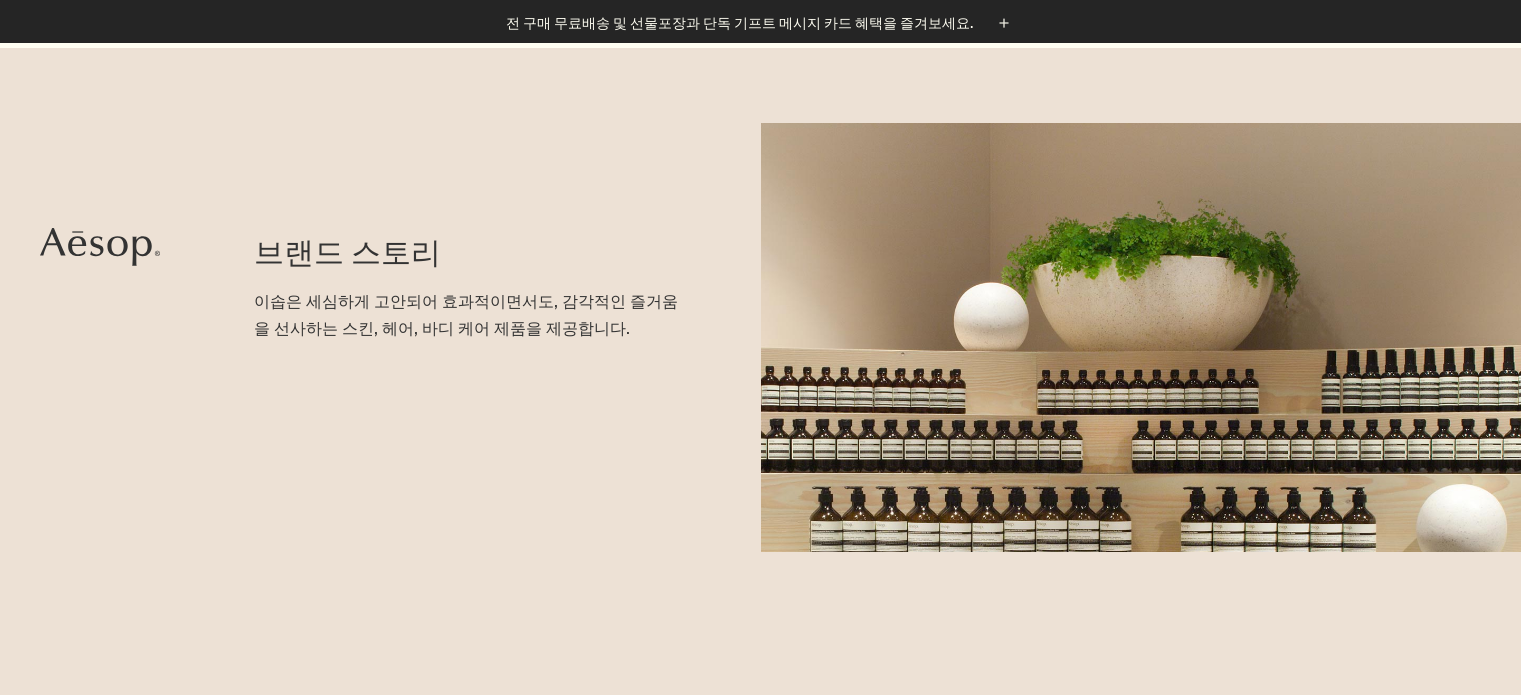 scroll, scrollTop: 200, scrollLeft: 0, axis: vertical 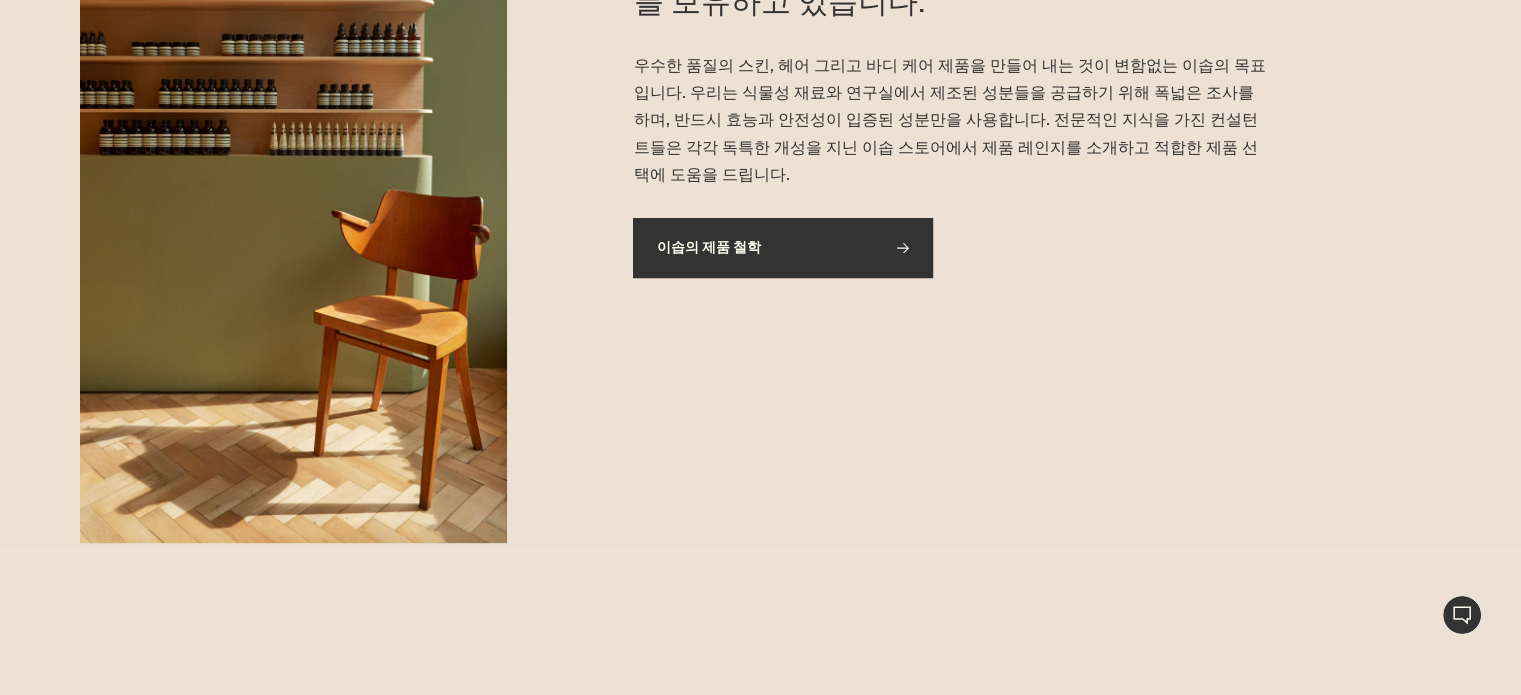 click on "이솝의 제품 철학   rightArrow" at bounding box center (783, 248) 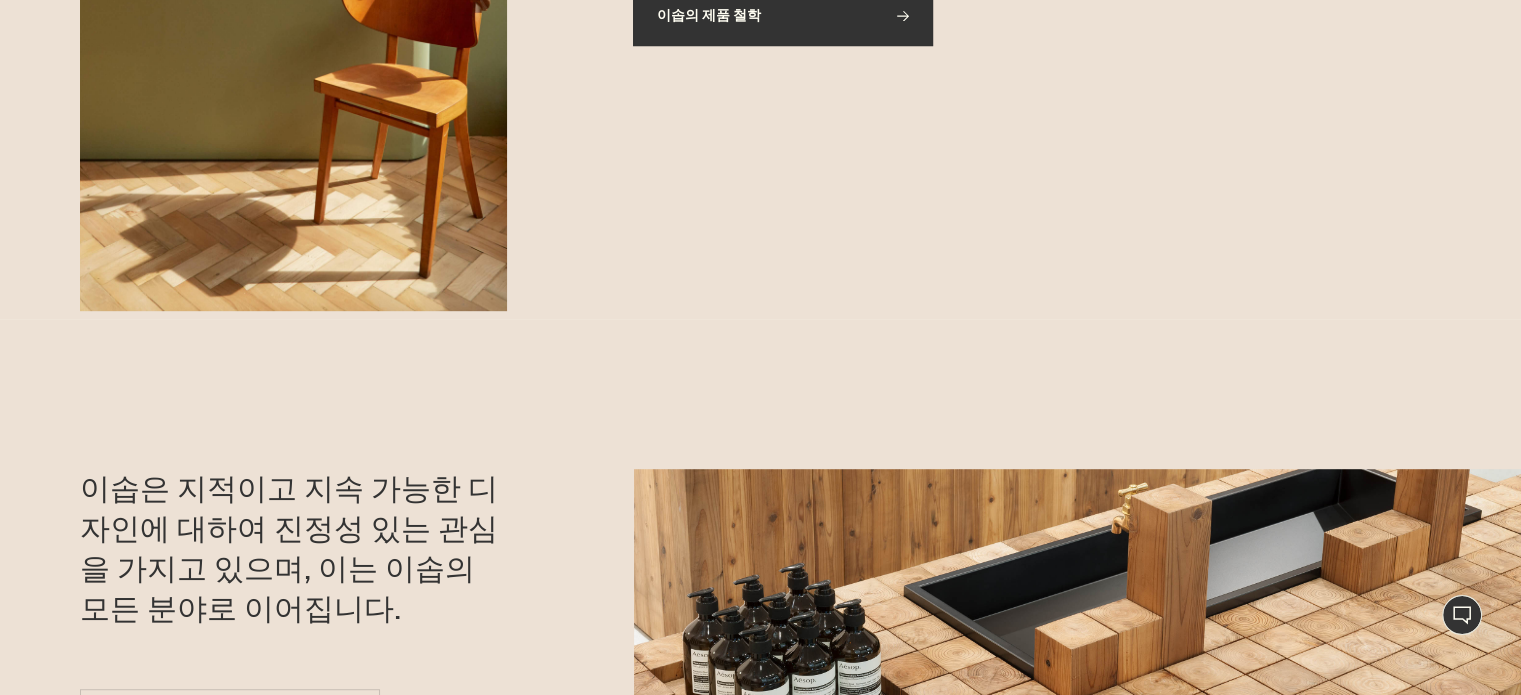 scroll, scrollTop: 1200, scrollLeft: 0, axis: vertical 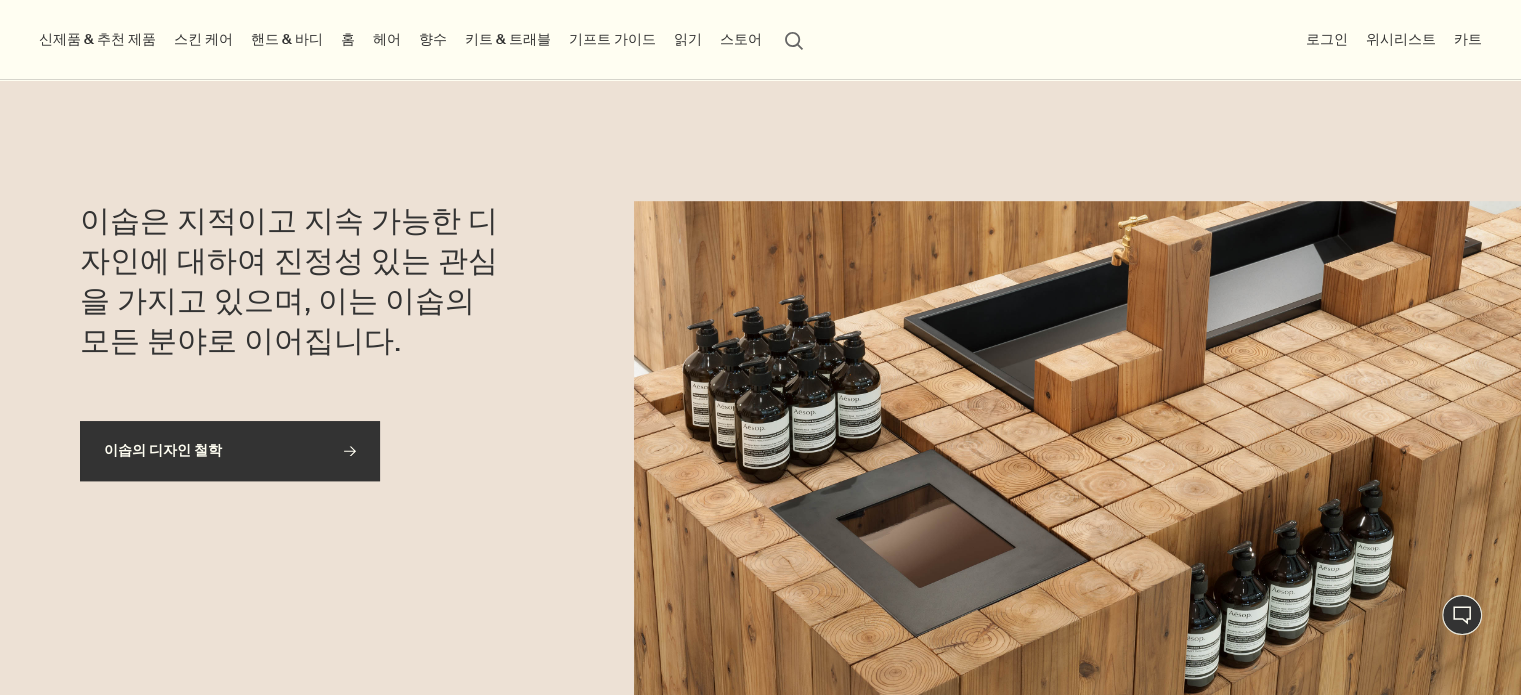 click on "이솝의 디자인 철학   rightArrow" at bounding box center (230, 451) 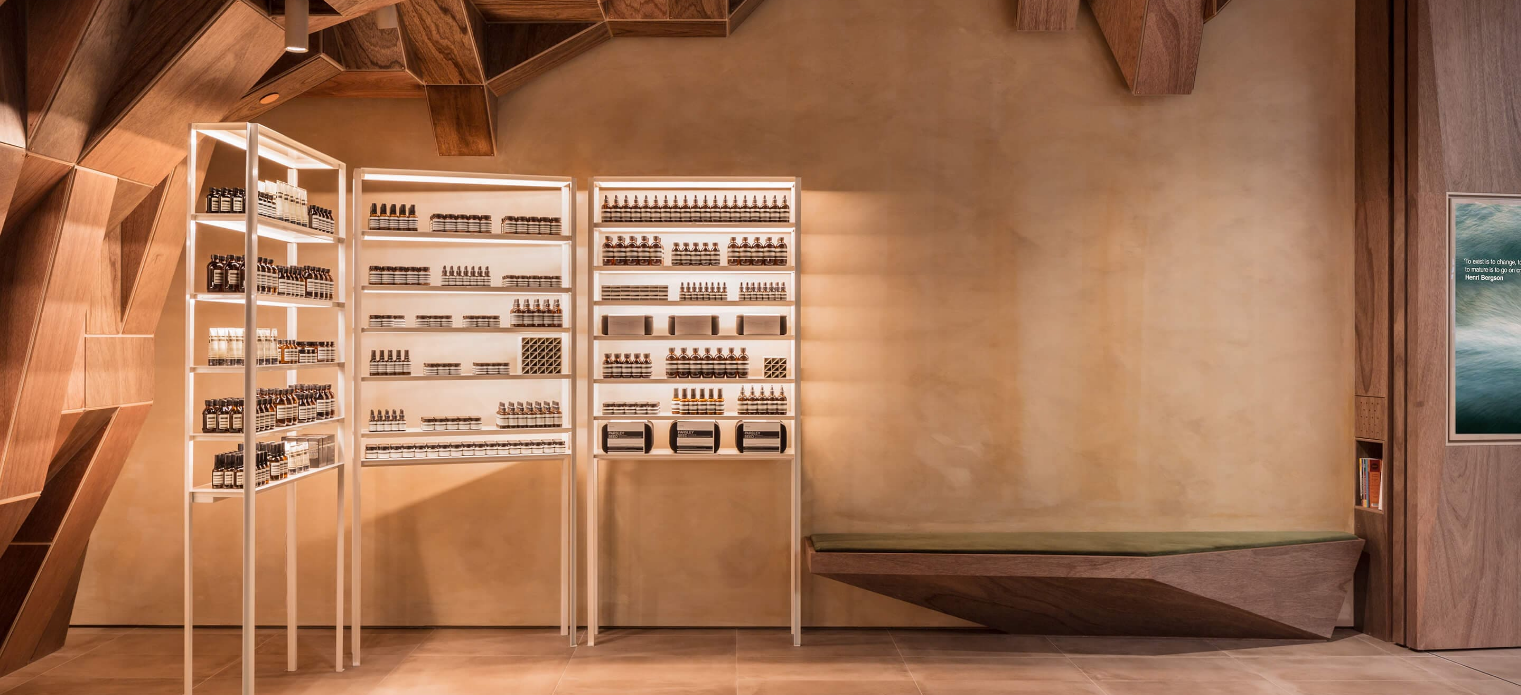 scroll, scrollTop: 0, scrollLeft: 0, axis: both 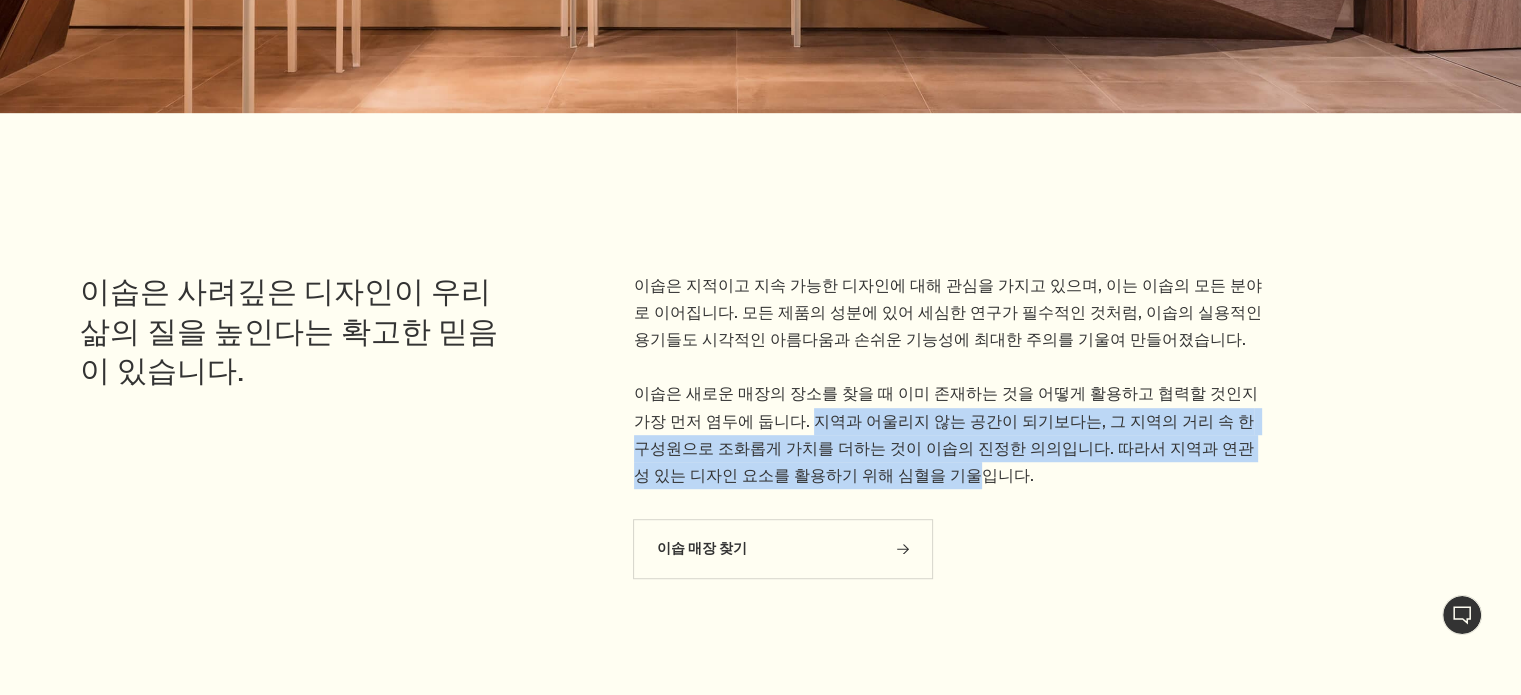 drag, startPoint x: 756, startPoint y: 419, endPoint x: 887, endPoint y: 483, distance: 145.7978 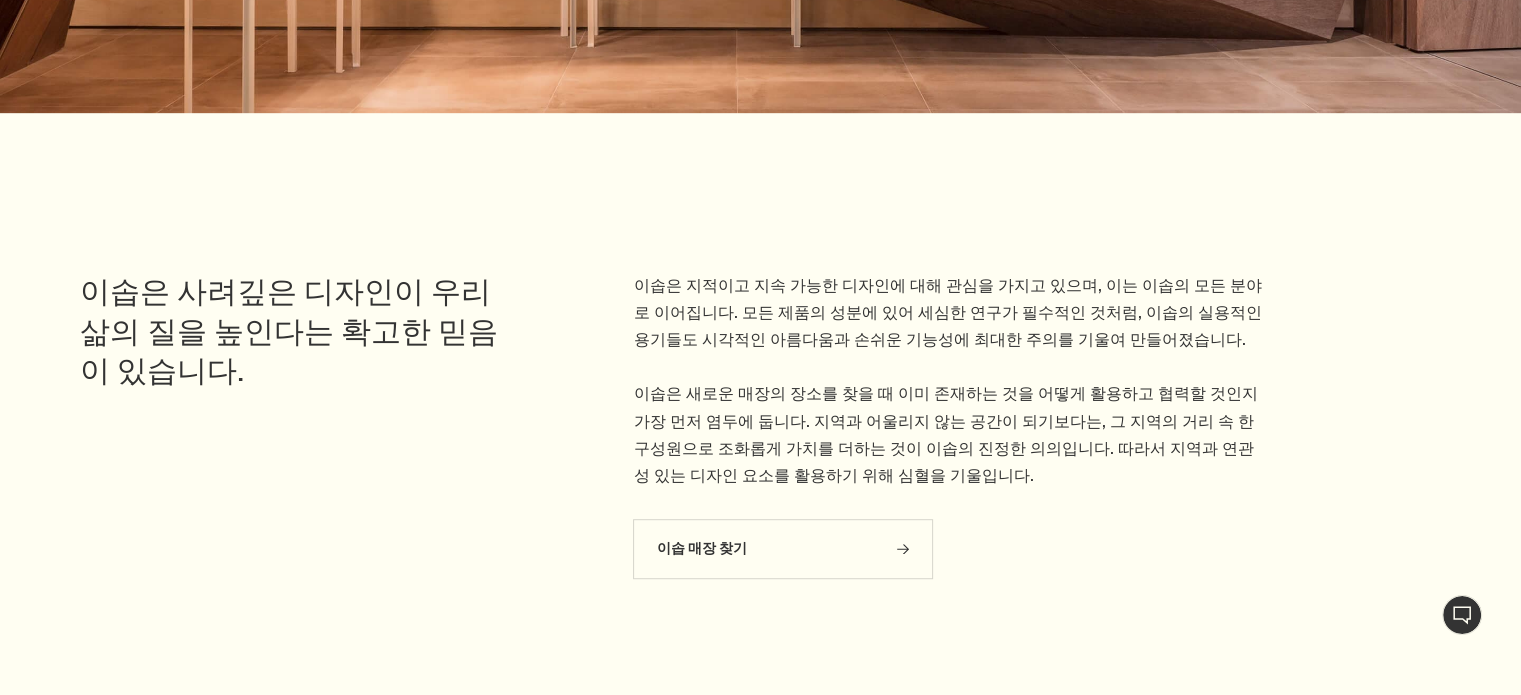click on "이솝은 사려깊은 디자인이 우리 삶의 질을 높인다는 확고한 믿음이 있습니다." at bounding box center (253, 436) 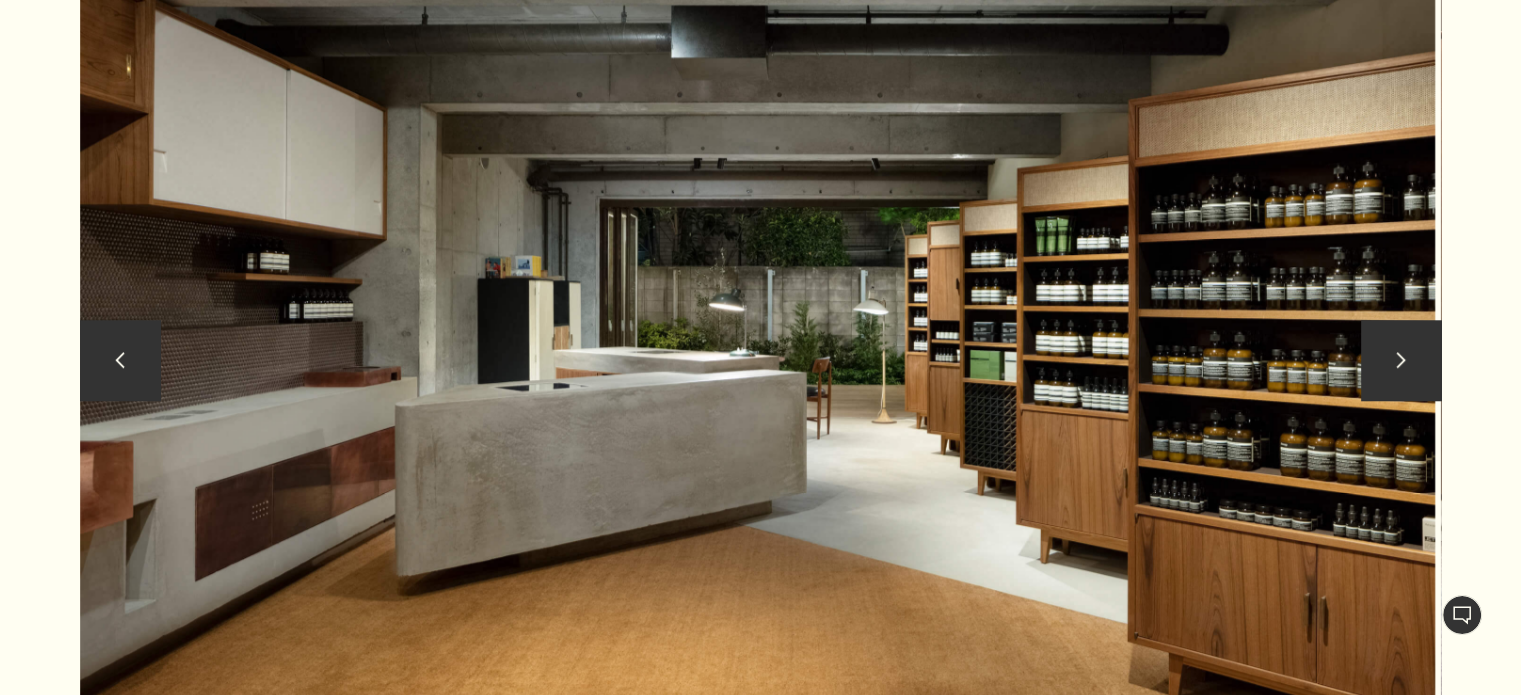 scroll, scrollTop: 1900, scrollLeft: 0, axis: vertical 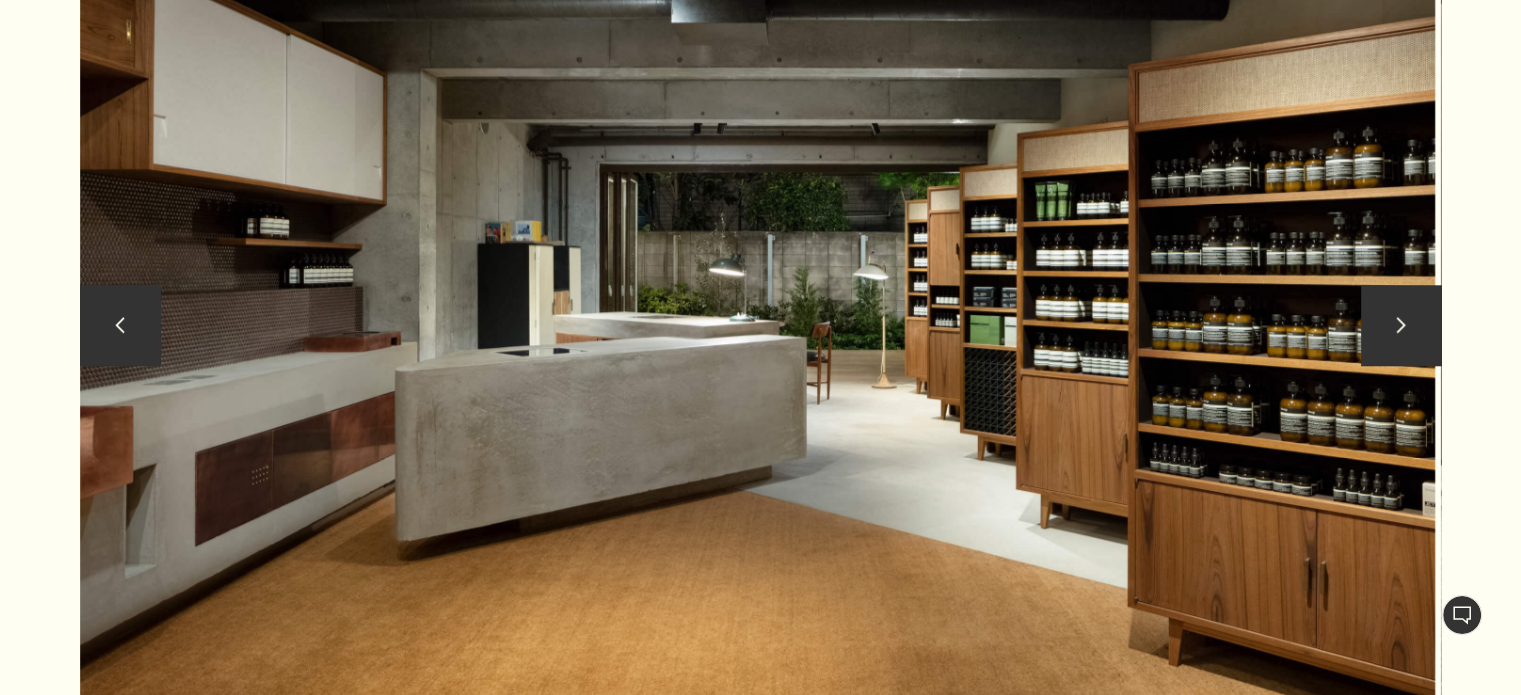 click on "chevron" at bounding box center [1401, 325] 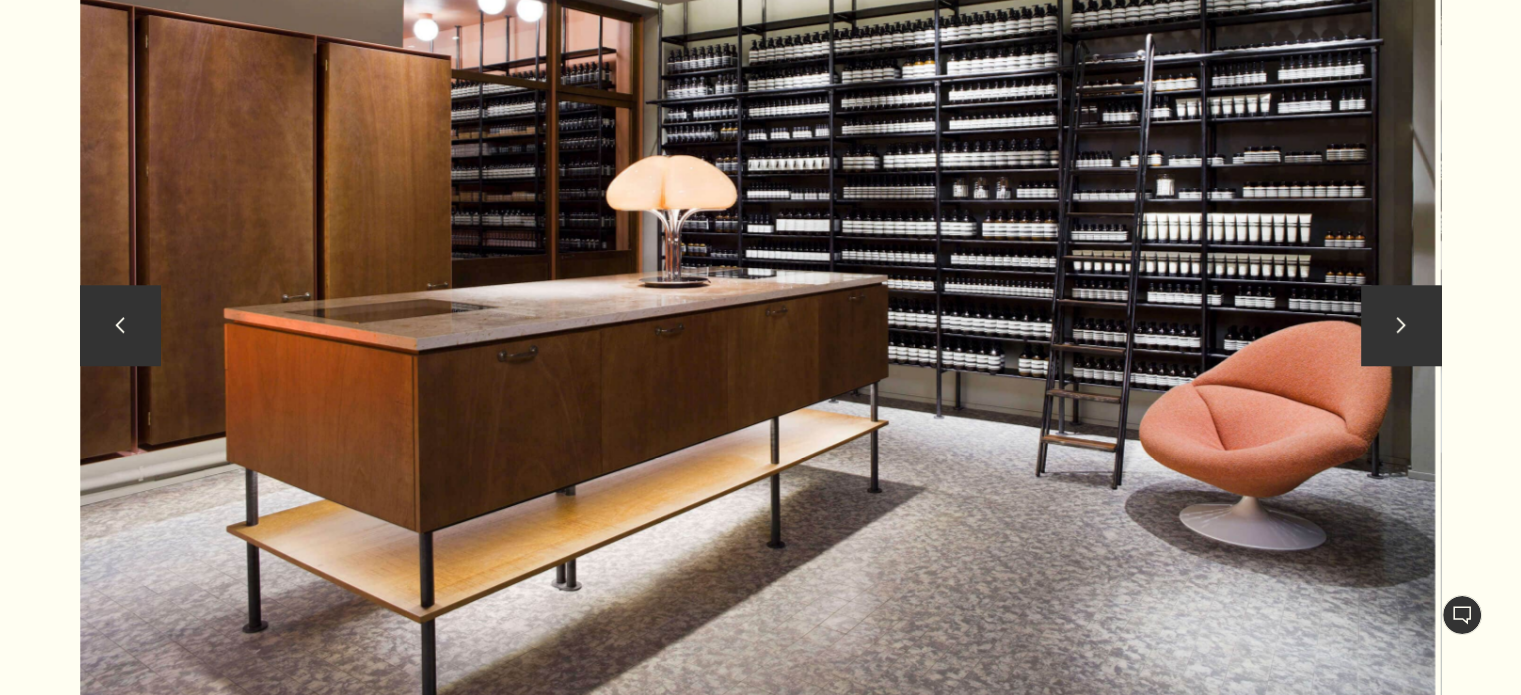 click on "chevron" at bounding box center (1401, 325) 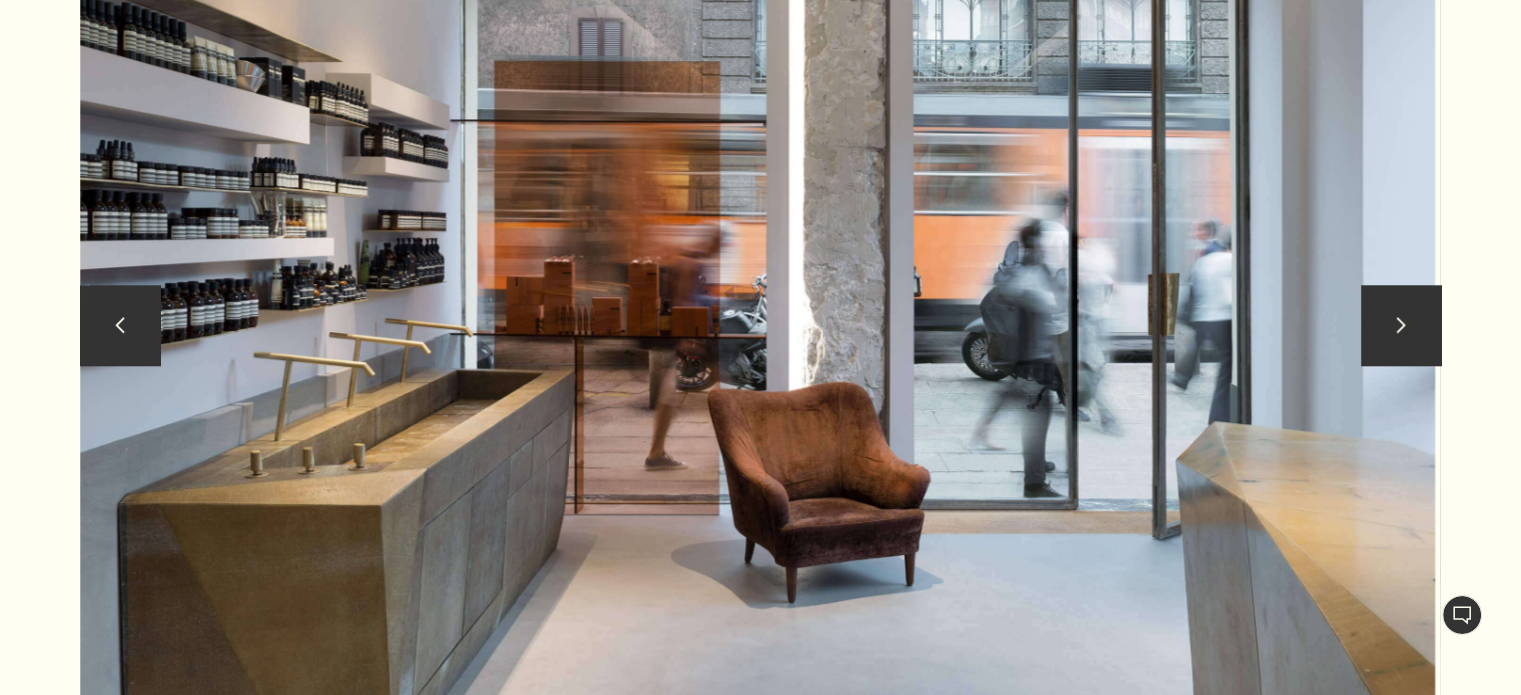 click on "chevron" at bounding box center (1401, 325) 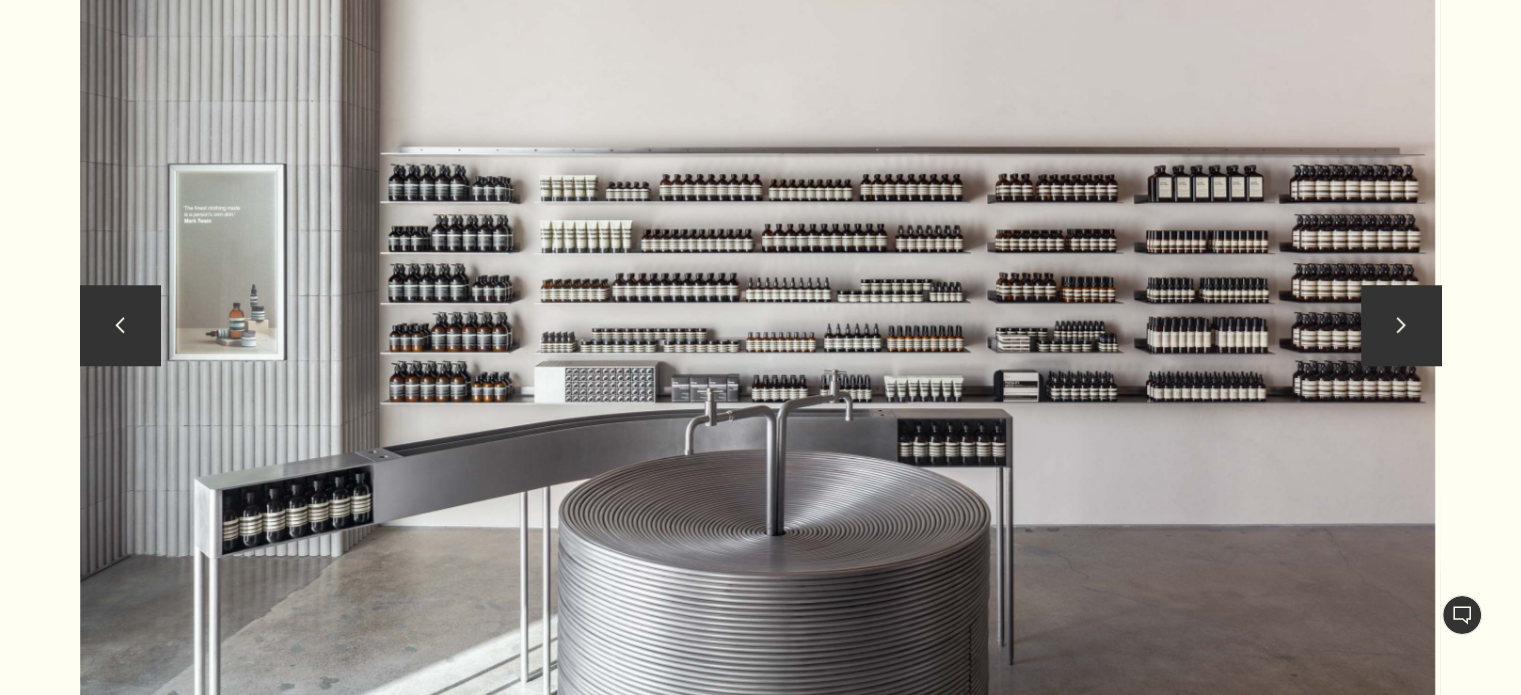 click on "chevron" at bounding box center [1401, 325] 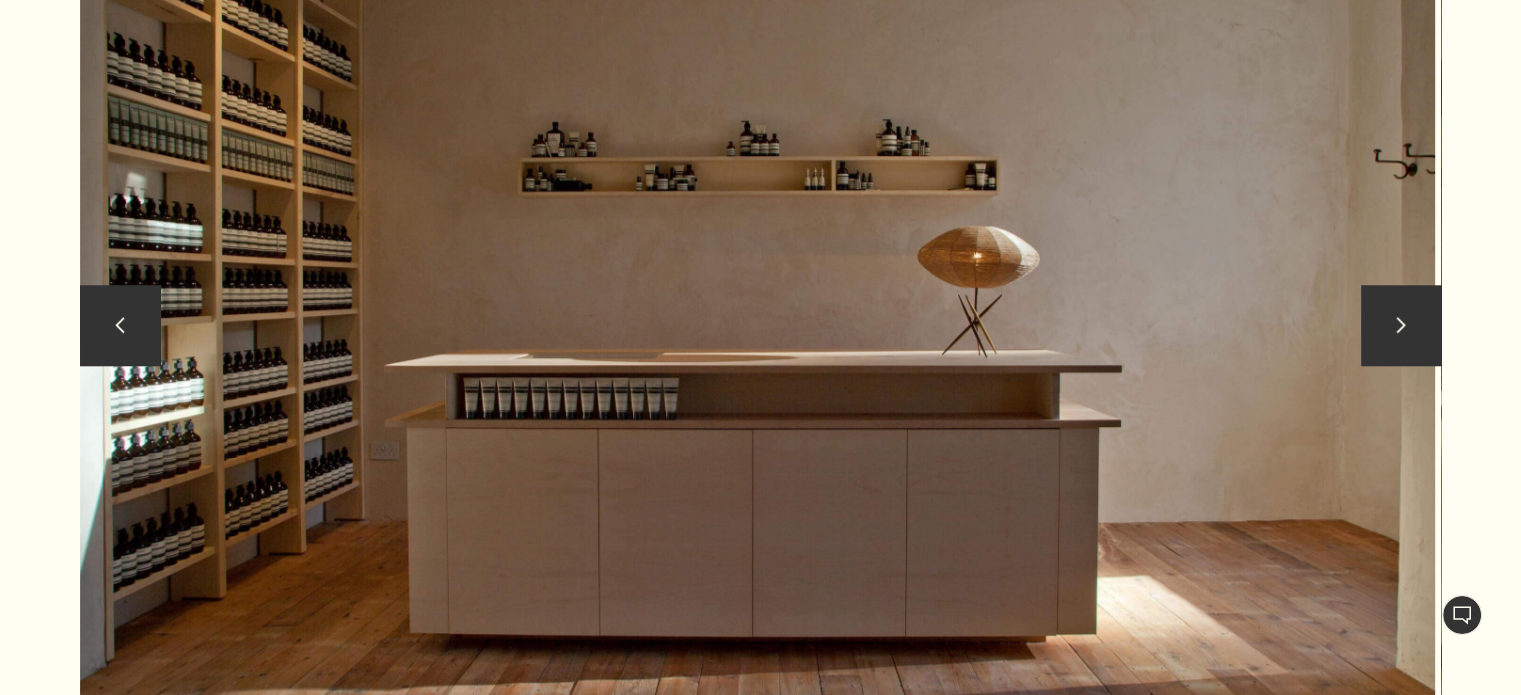 click on "chevron" at bounding box center (1401, 325) 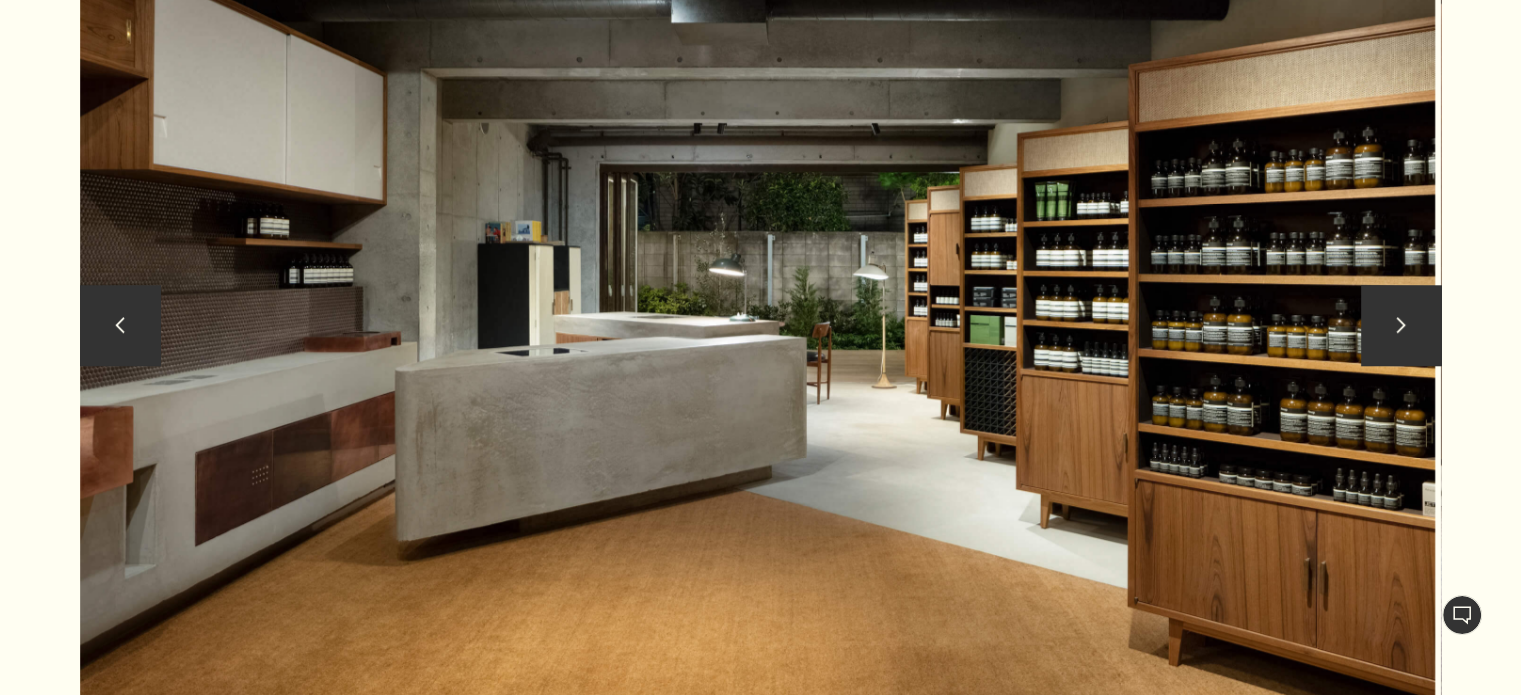 click on "chevron" at bounding box center (1401, 325) 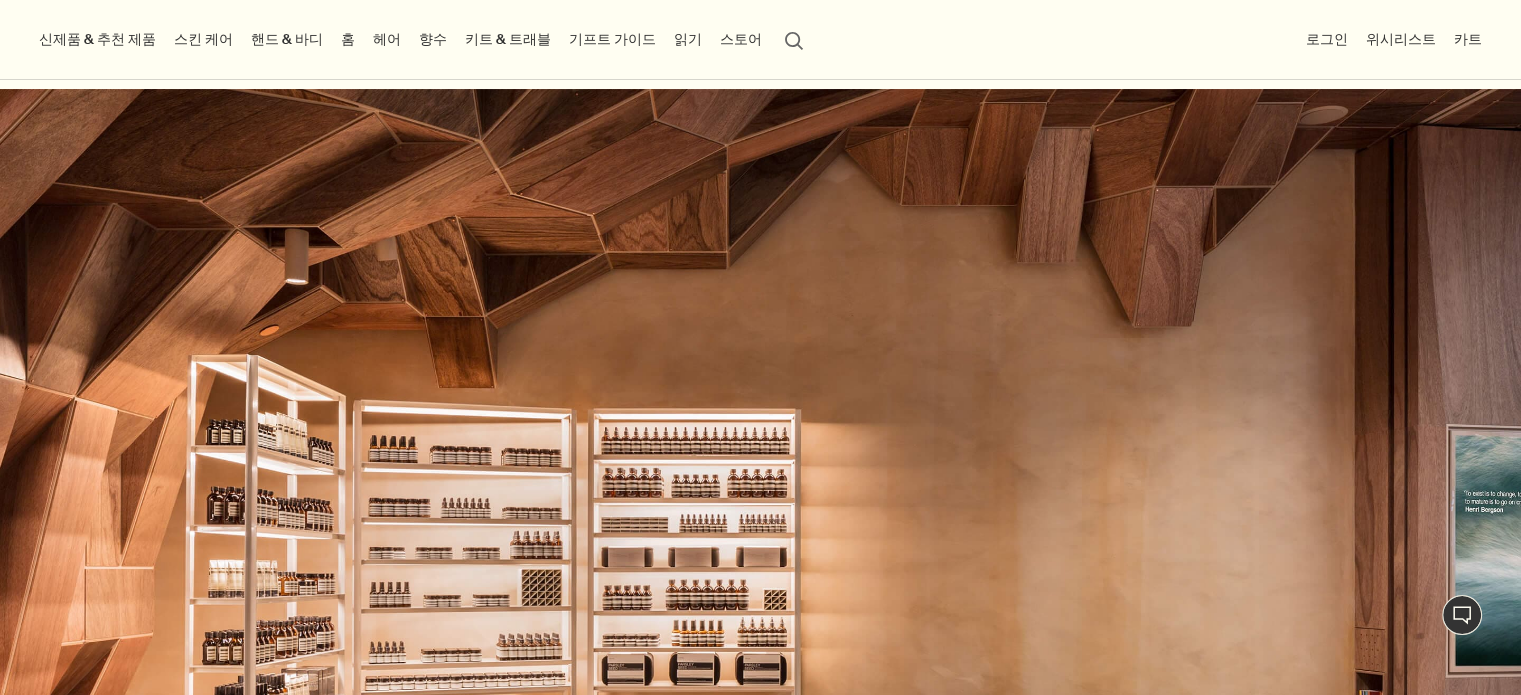 scroll, scrollTop: 0, scrollLeft: 0, axis: both 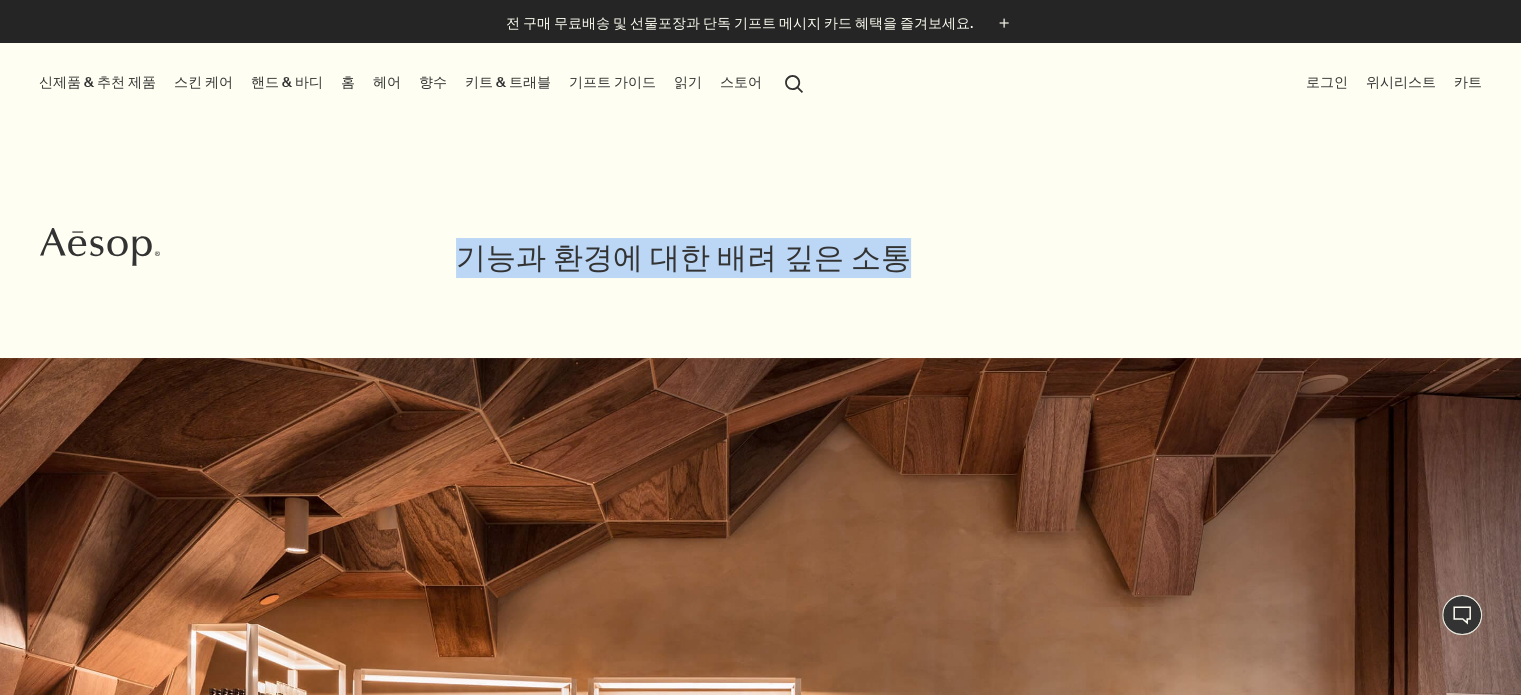 drag, startPoint x: 459, startPoint y: 251, endPoint x: 908, endPoint y: 253, distance: 449.00446 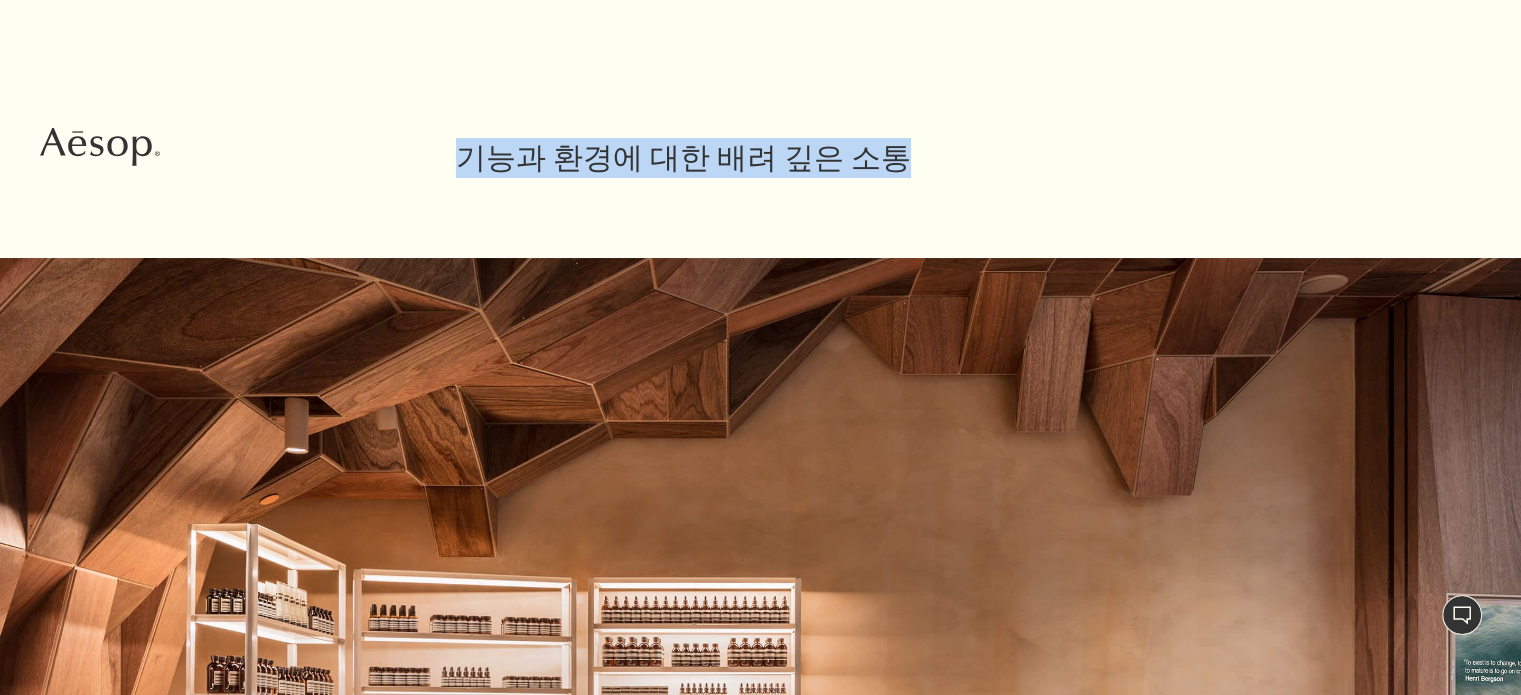 click on "기능과 환경에 대한 배려 깊은 소통" at bounding box center [760, 78] 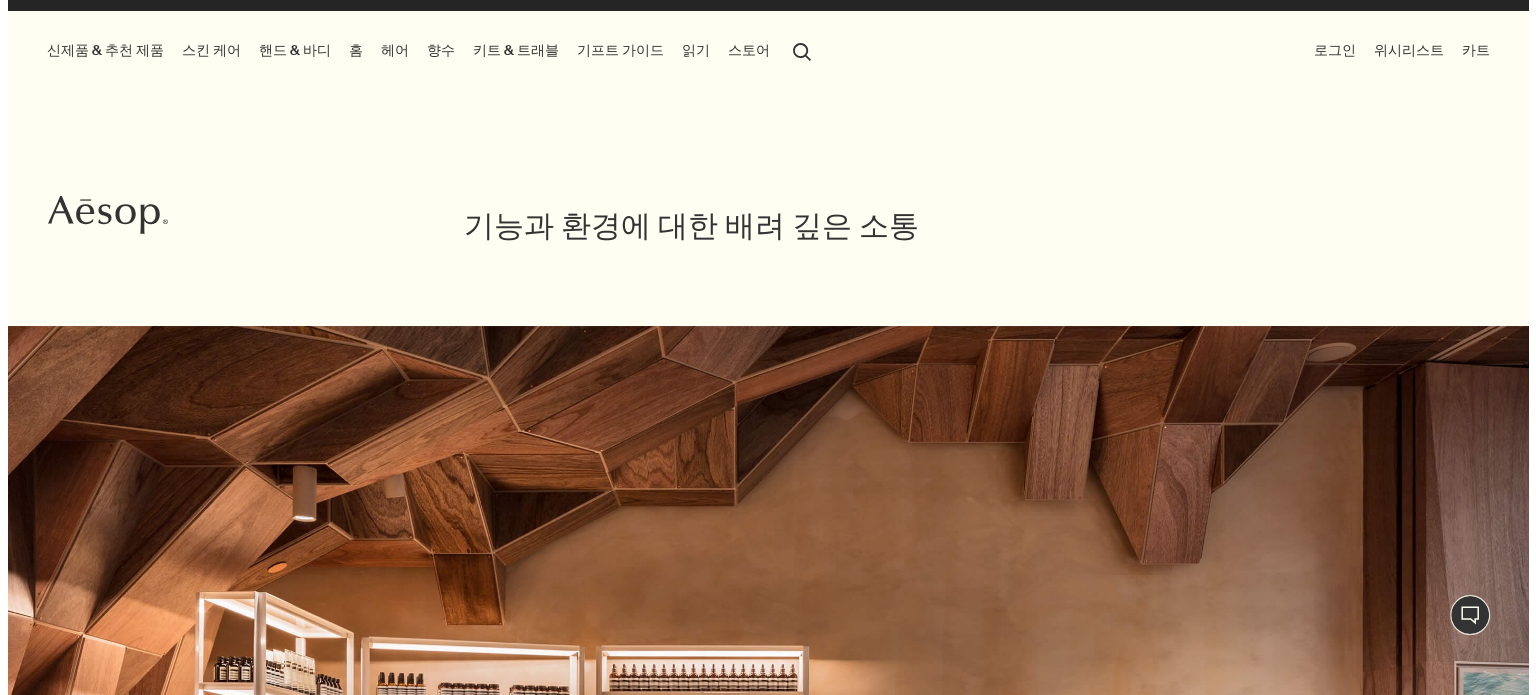 scroll, scrollTop: 0, scrollLeft: 0, axis: both 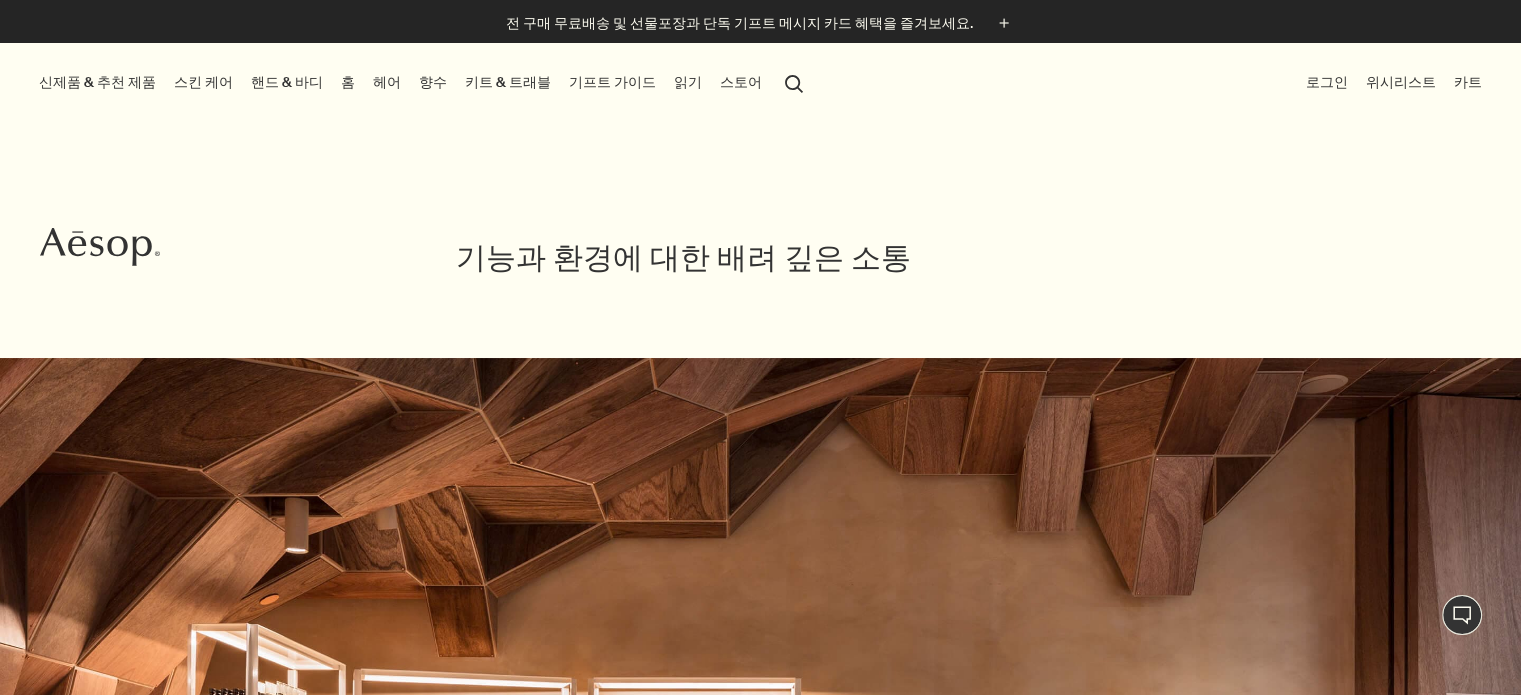 drag, startPoint x: 636, startPoint y: 80, endPoint x: 661, endPoint y: 80, distance: 25 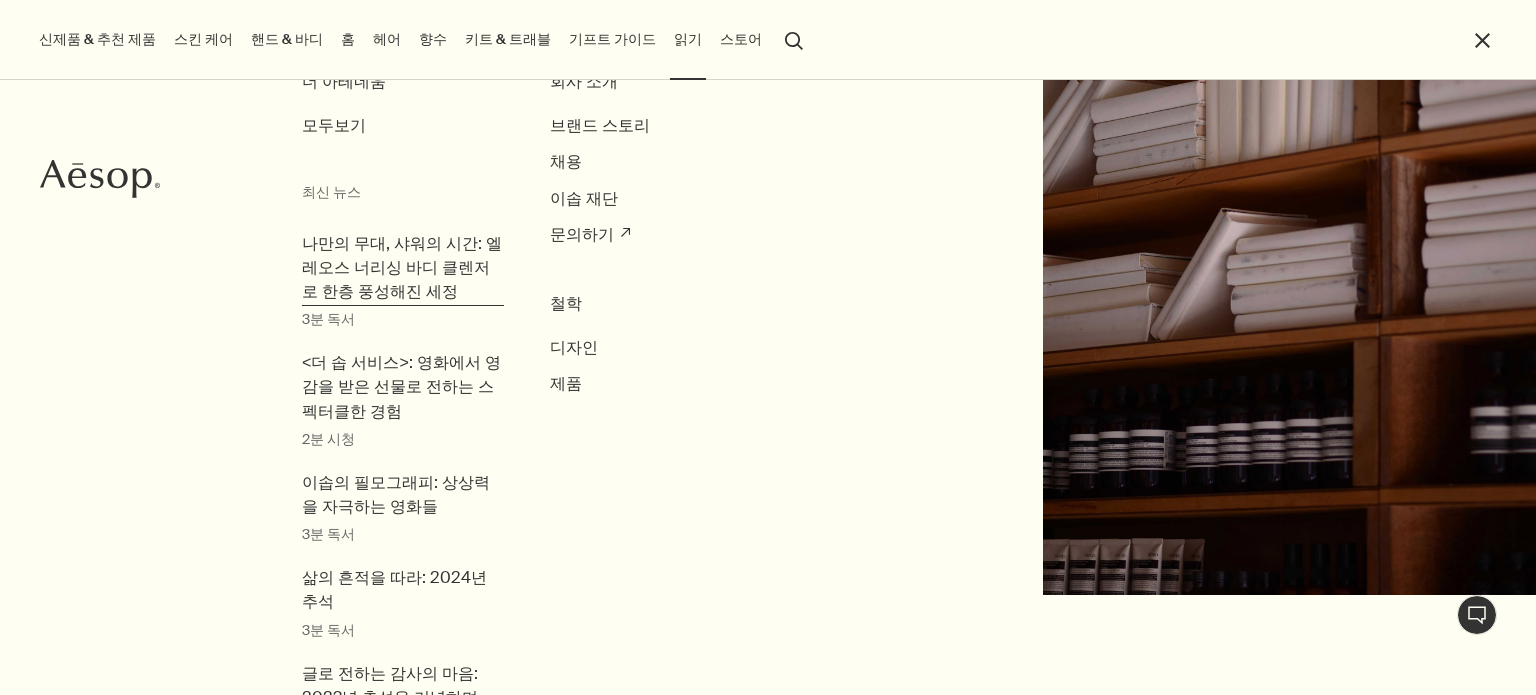 scroll, scrollTop: 140, scrollLeft: 0, axis: vertical 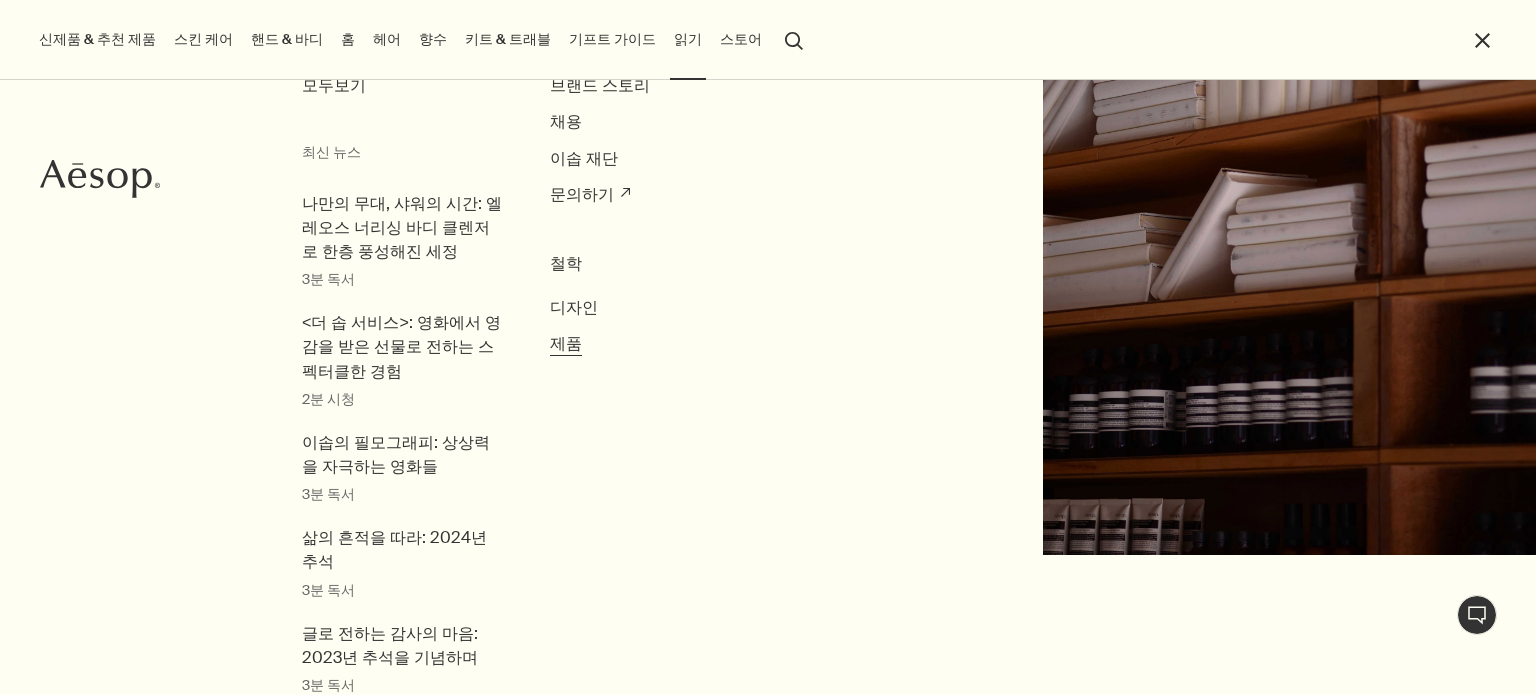 click on "제품" at bounding box center [566, 343] 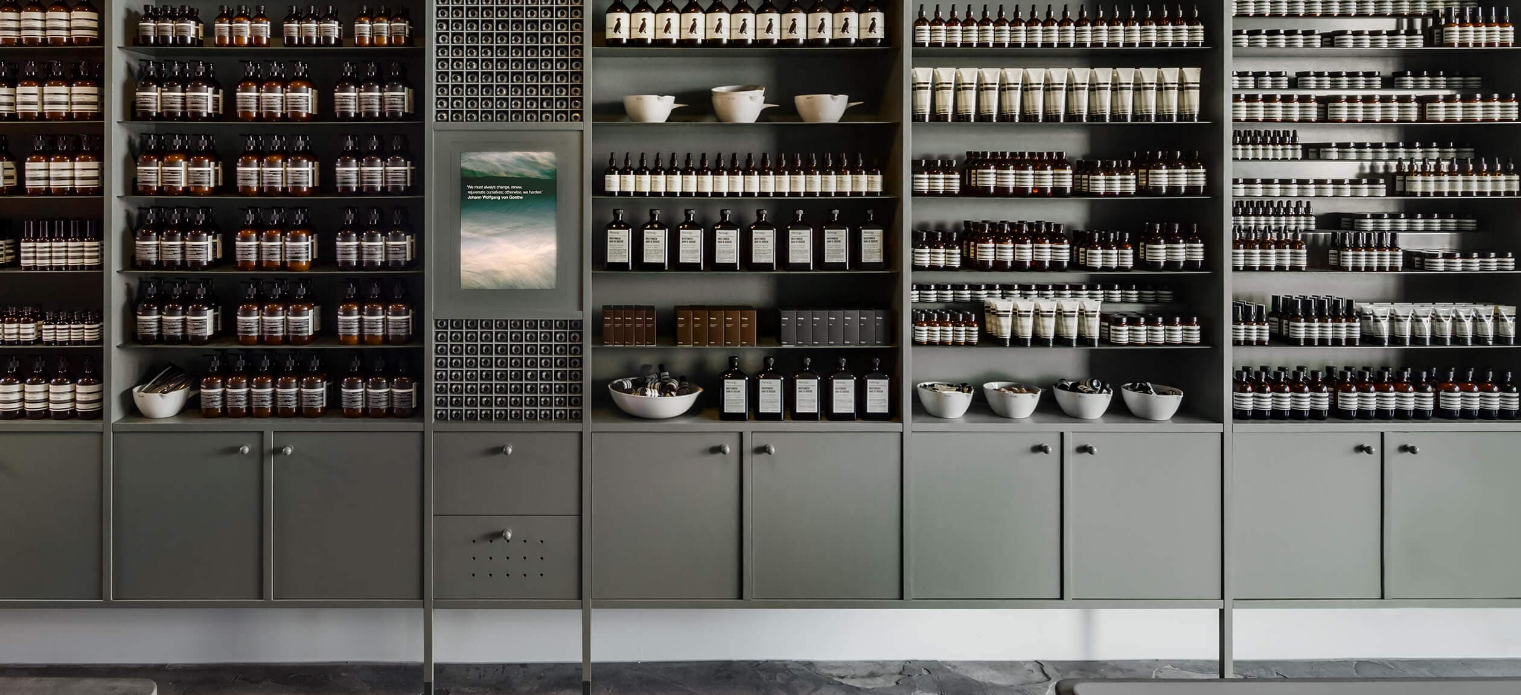 scroll, scrollTop: 800, scrollLeft: 0, axis: vertical 